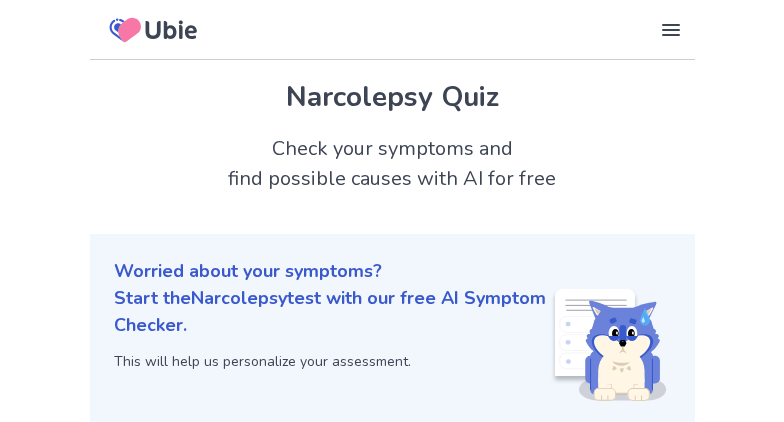 scroll, scrollTop: 181, scrollLeft: 0, axis: vertical 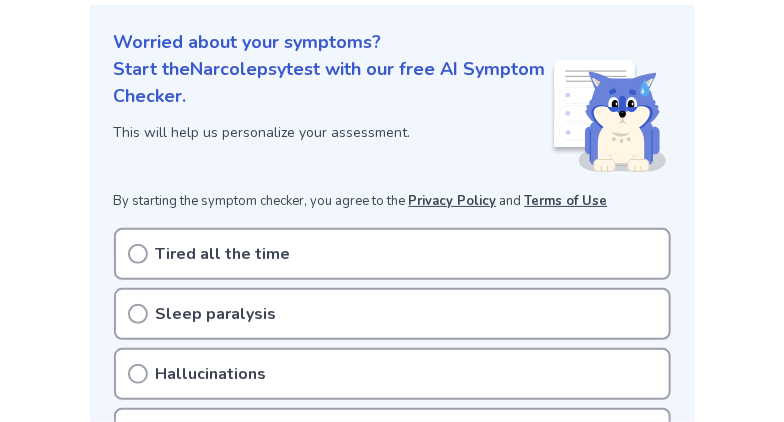 click on "Start the  Narcolepsy  test with our free AI Symptom Checker. This will help us personalize your assessment." at bounding box center [332, 116] 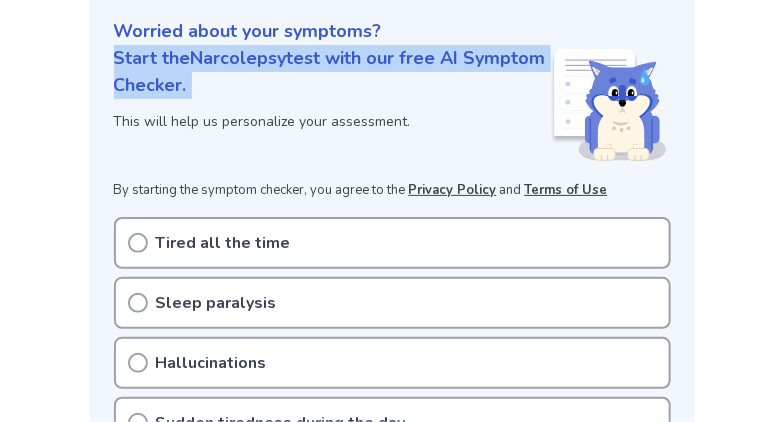 scroll, scrollTop: 241, scrollLeft: 0, axis: vertical 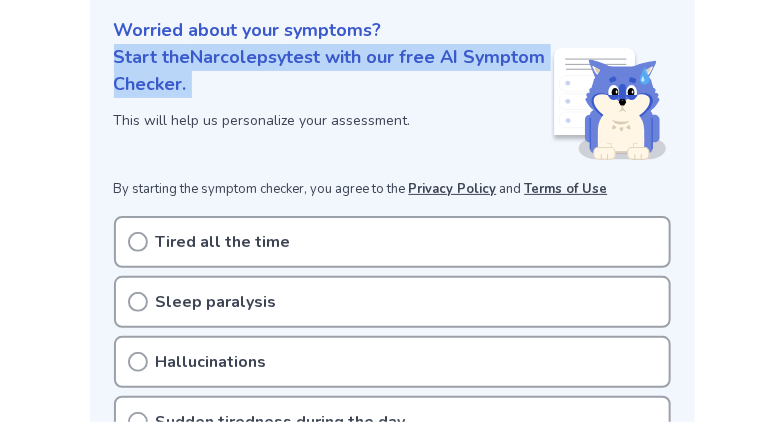 click on "Start the  Narcolepsy  test with our free AI Symptom Checker. This will help us personalize your assessment." at bounding box center (332, 104) 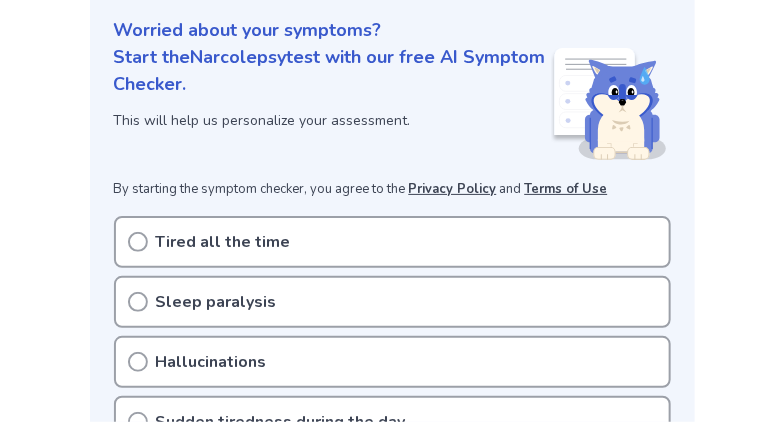click on "Start the  Narcolepsy  test with our free AI Symptom Checker. This will help us personalize your assessment." at bounding box center (332, 104) 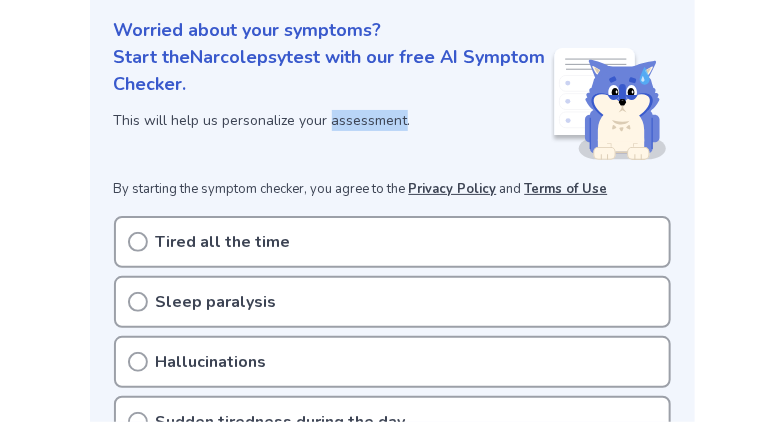 click on "Start the  Narcolepsy  test with our free AI Symptom Checker. This will help us personalize your assessment." at bounding box center [332, 104] 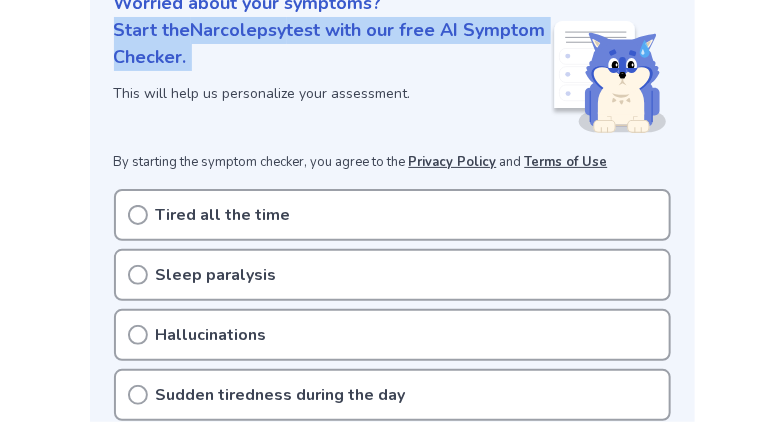 scroll, scrollTop: 270, scrollLeft: 0, axis: vertical 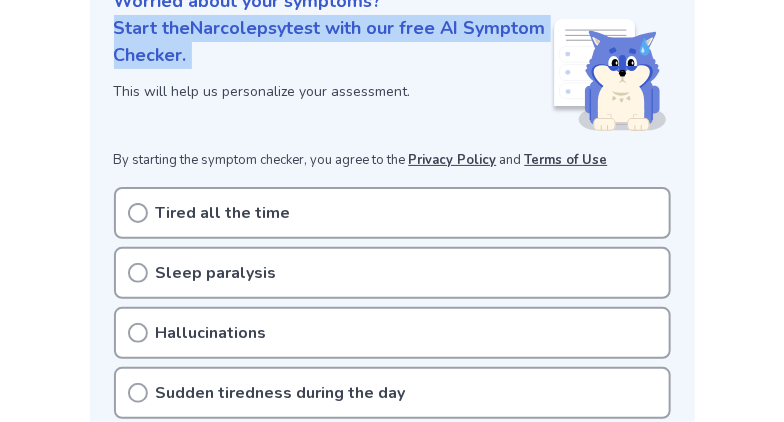 click on "By starting the symptom checker, you agree to the   Privacy Policy   and   Terms of Use" at bounding box center [392, 161] 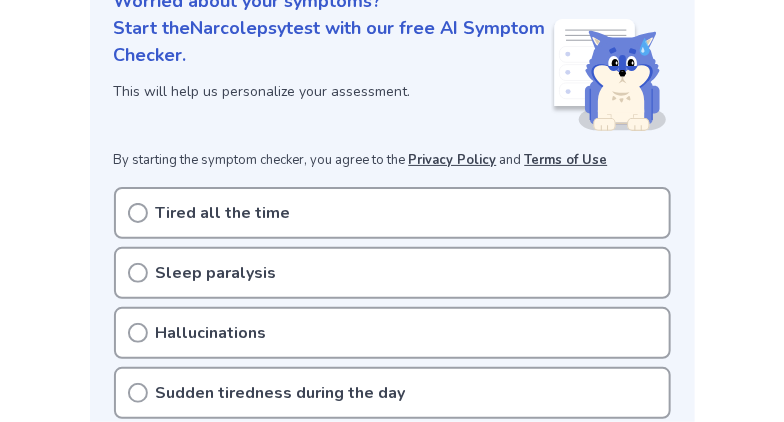 click on "By starting the symptom checker, you agree to the   Privacy Policy   and   Terms of Use" at bounding box center (392, 161) 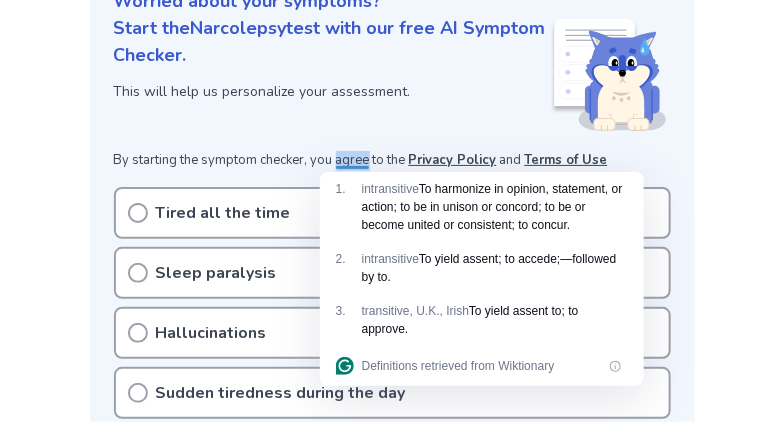 click on "By starting the symptom checker, you agree to the   Privacy Policy   and   Terms of Use" at bounding box center [392, 161] 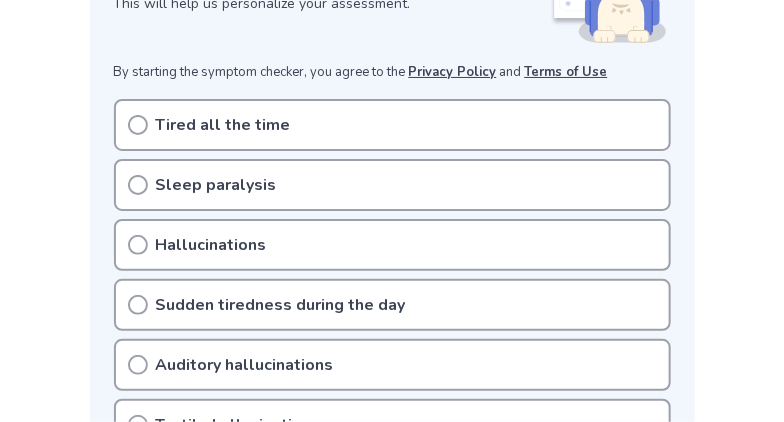 scroll, scrollTop: 360, scrollLeft: 0, axis: vertical 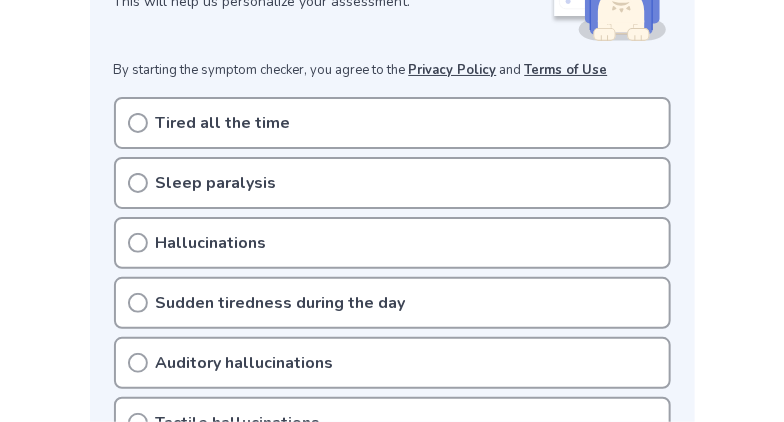 click on "Tired all the time" at bounding box center [392, 123] 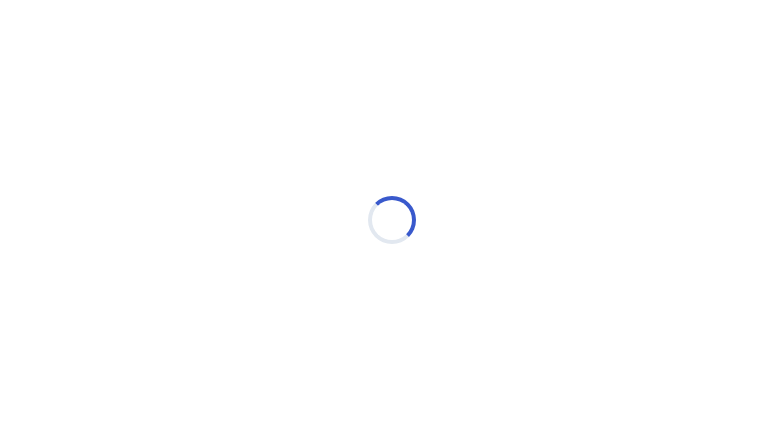 scroll, scrollTop: 0, scrollLeft: 0, axis: both 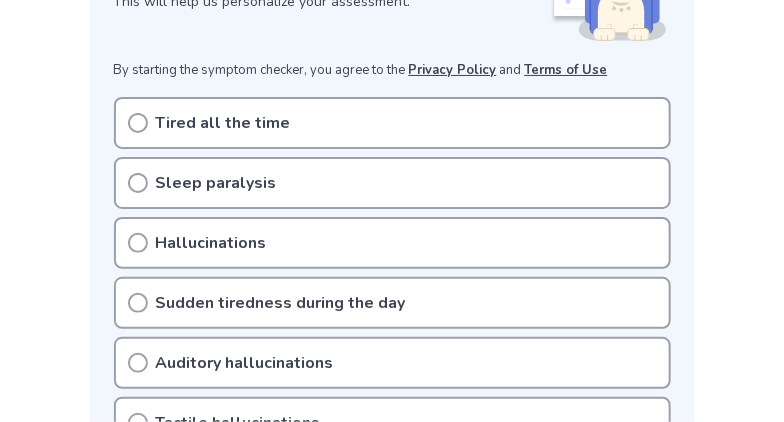 click on "Tired all the time" at bounding box center (223, 123) 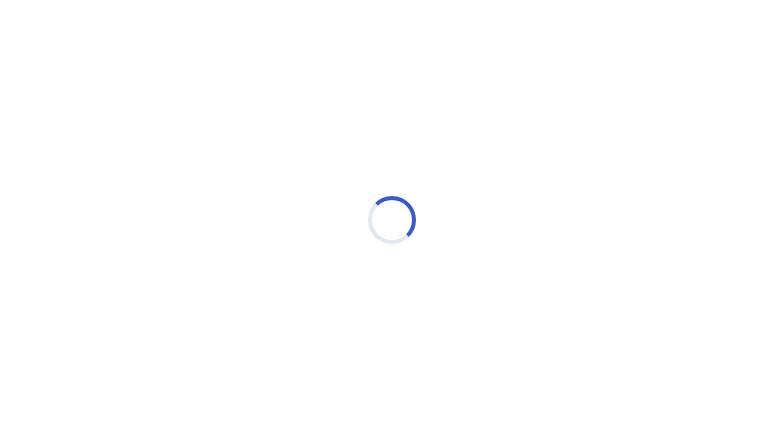 click on "Loading..." at bounding box center (392, 220) 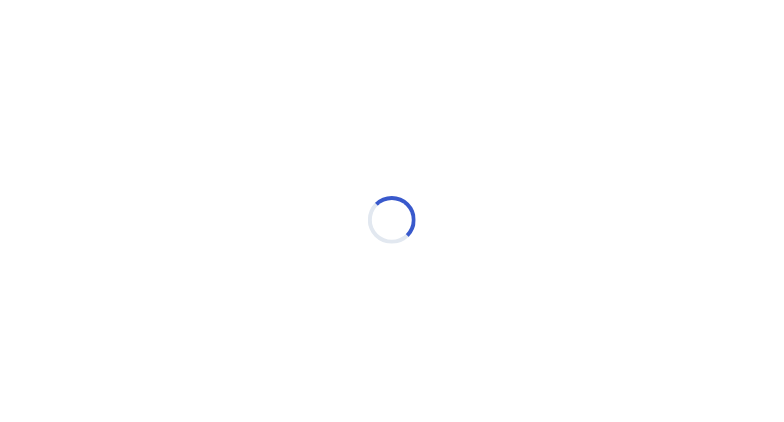 scroll, scrollTop: 0, scrollLeft: 0, axis: both 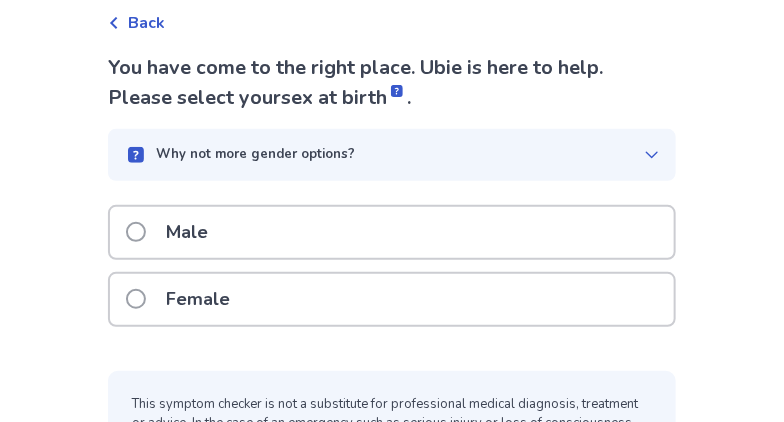 click on "Male" at bounding box center (187, 232) 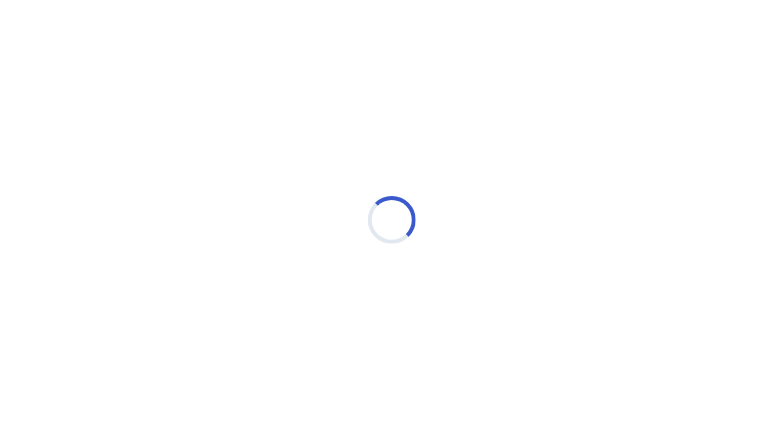 scroll, scrollTop: 0, scrollLeft: 0, axis: both 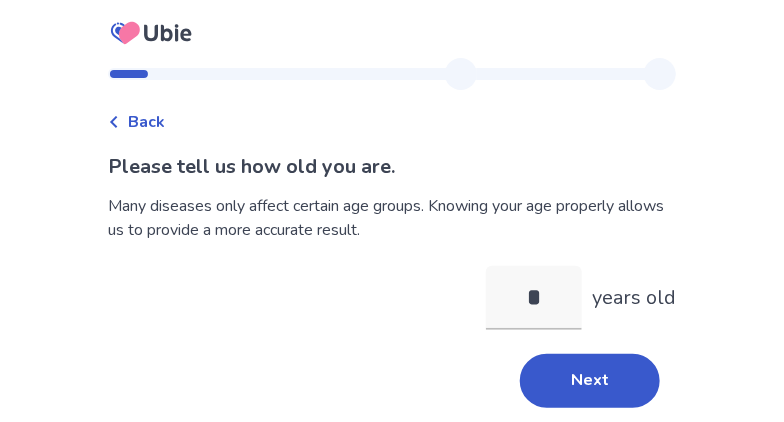 type on "**" 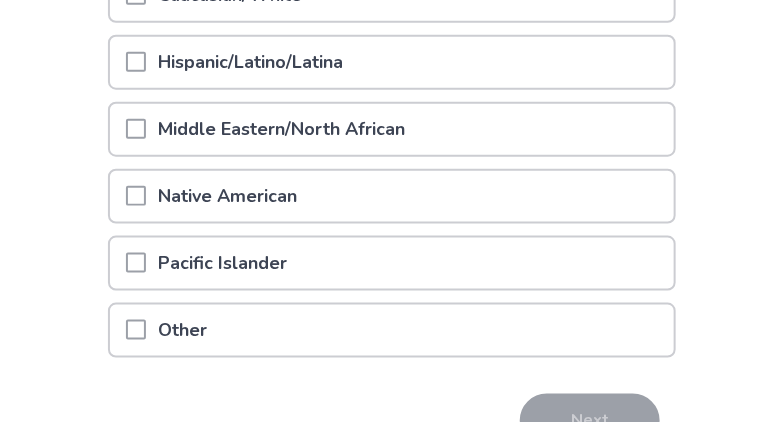 scroll, scrollTop: 580, scrollLeft: 0, axis: vertical 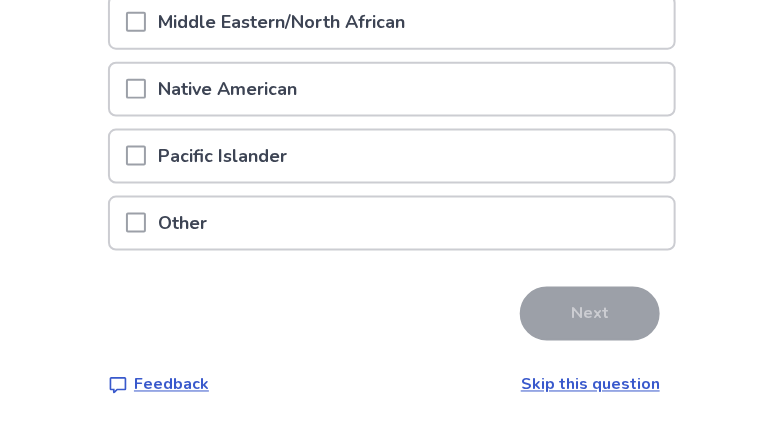 click on "Other" at bounding box center [392, 223] 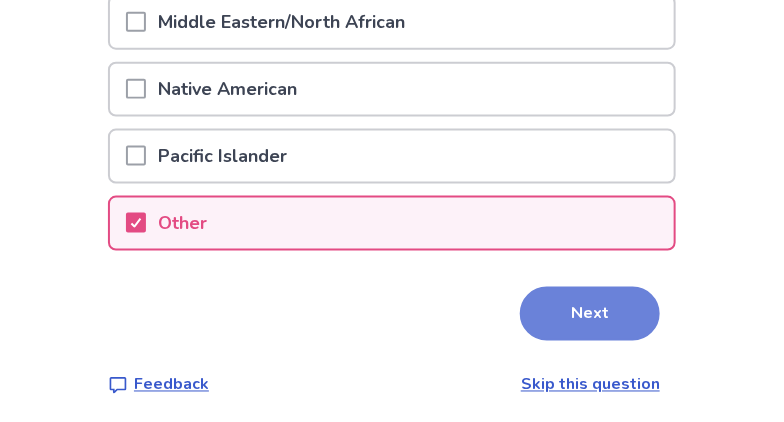 click on "Next" at bounding box center [590, 314] 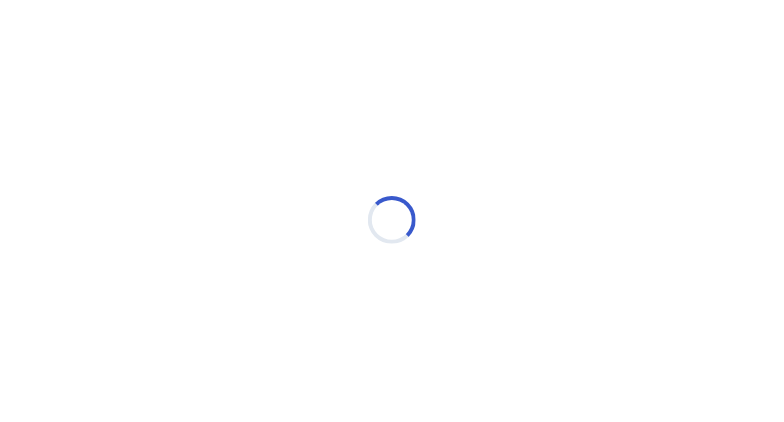 scroll, scrollTop: 0, scrollLeft: 0, axis: both 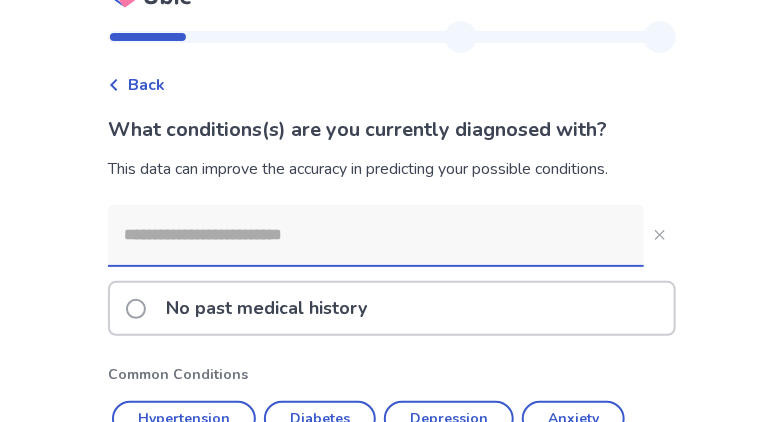 click on "What conditions(s) are you currently diagnosed with? This data can improve the accuracy in predicting your possible conditions. No past medical history Common Conditions Hypertension Diabetes Depression Anxiety High cholesterol Asthma Heart attack ADHD Next Feedback Skip this question" at bounding box center (392, 363) 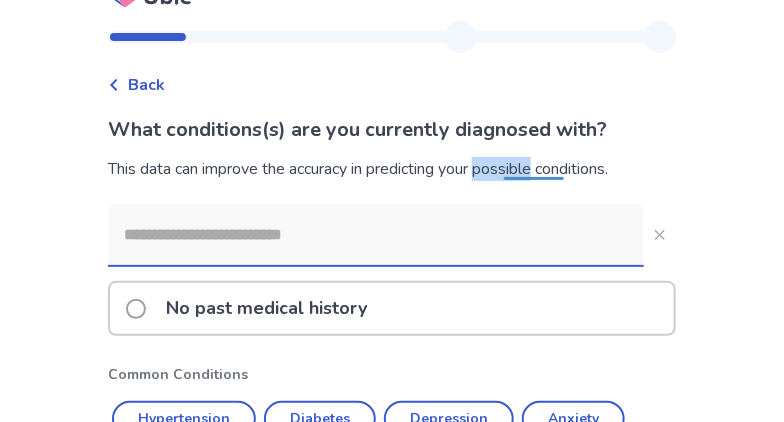click on "What conditions(s) are you currently diagnosed with? This data can improve the accuracy in predicting your possible conditions. No past medical history Common Conditions Hypertension Diabetes Depression Anxiety High cholesterol Asthma Heart attack ADHD Next Feedback Skip this question" at bounding box center (392, 363) 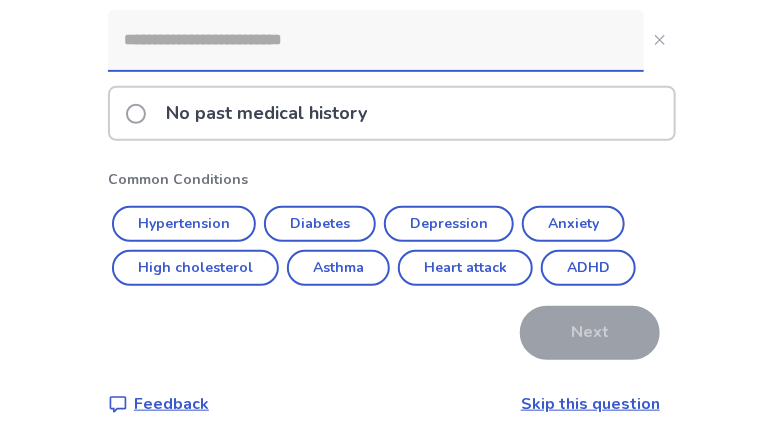 scroll, scrollTop: 256, scrollLeft: 0, axis: vertical 